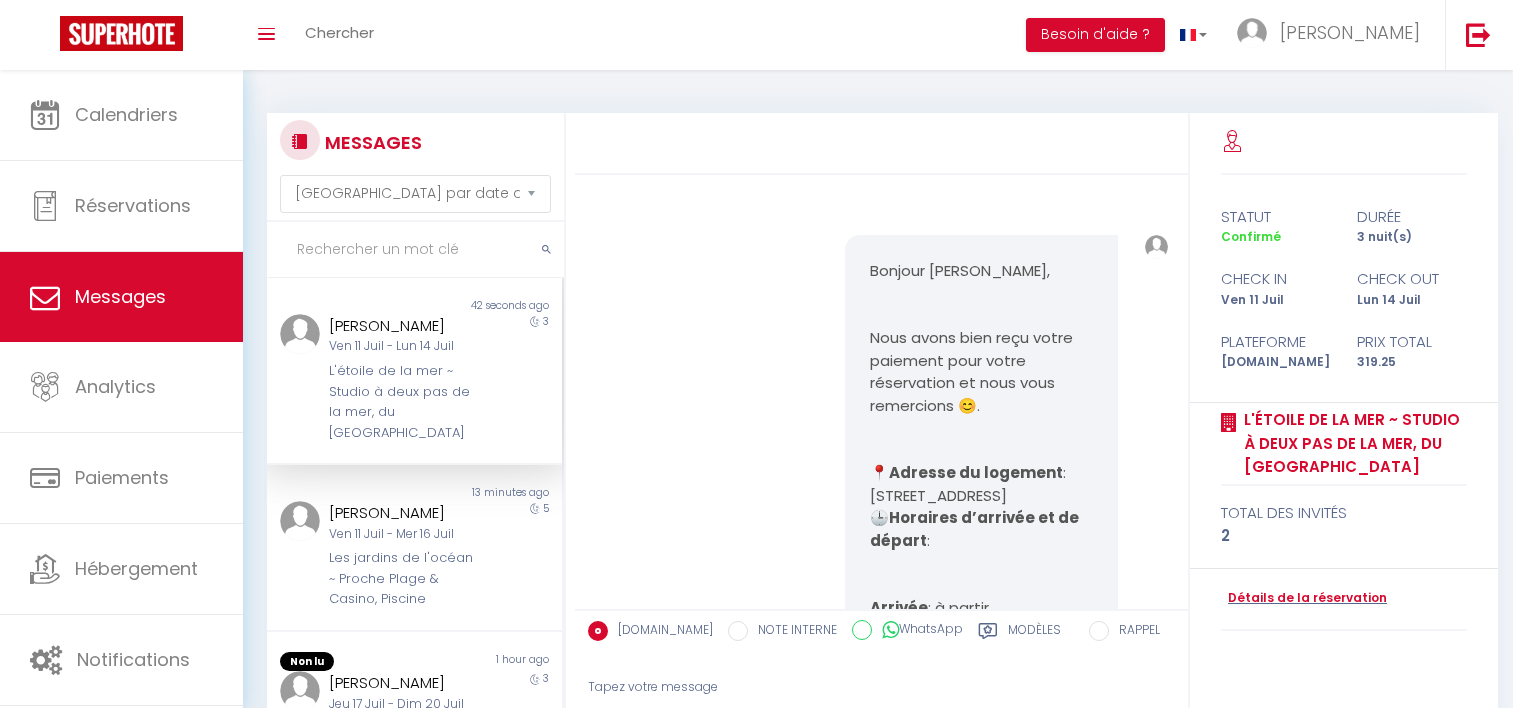select on "message" 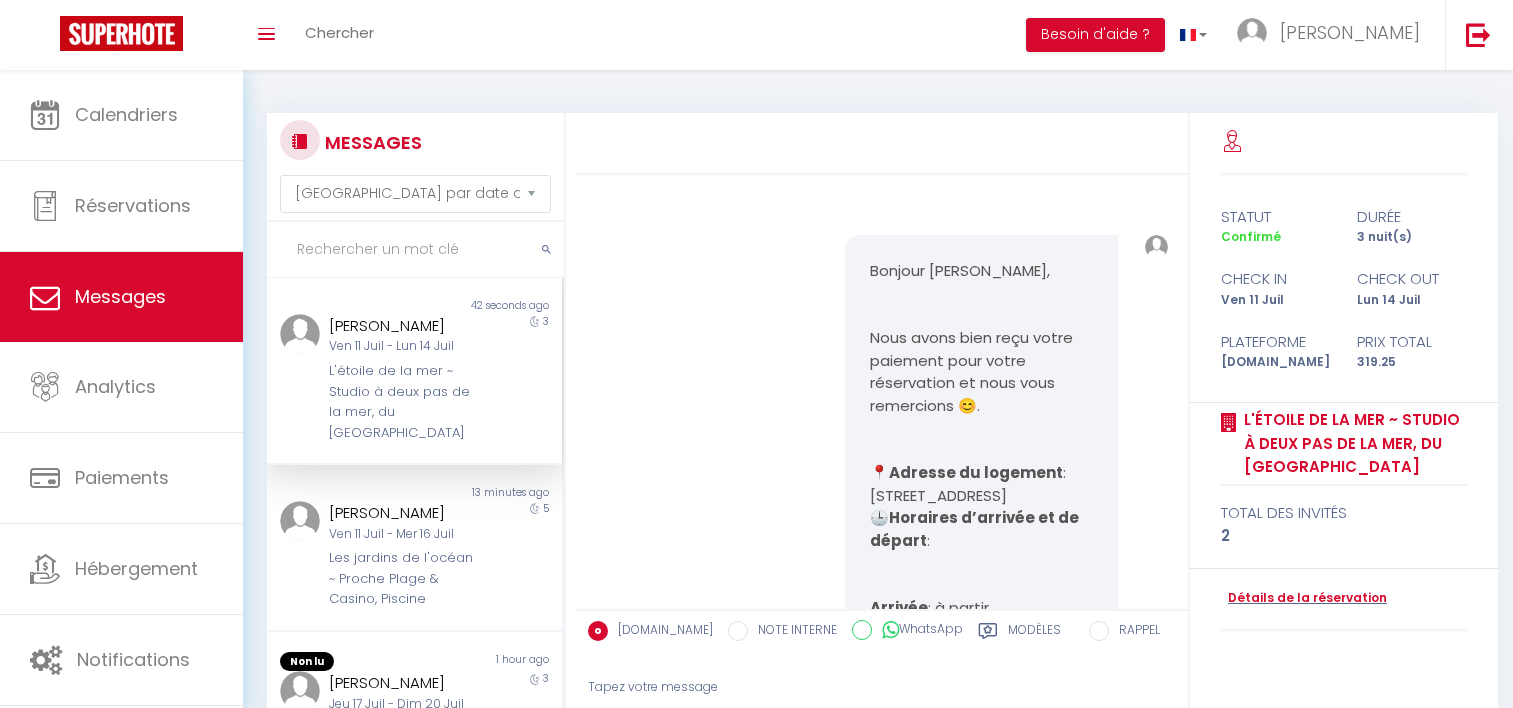 scroll, scrollTop: 0, scrollLeft: 0, axis: both 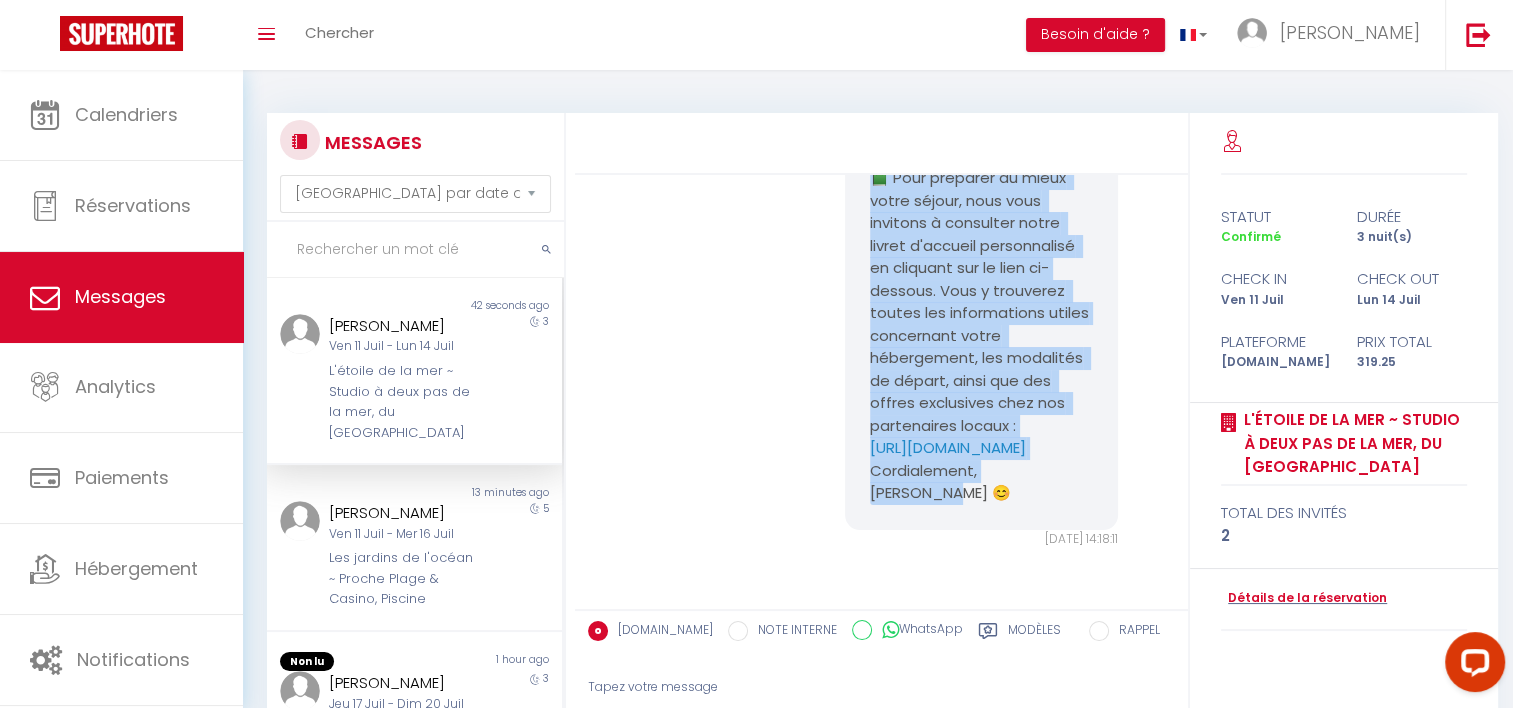 click on "Bonjour Mr et Mme Guillaumot, C'est le grand jour !  Nous aurons le plaisir de vous accueillir aujourd'hui dans notre logement au 2 rue étoile de la mer, 17200 Royan
L'accès à votre logement se fera par la rue de l'étoile de la mer.  Une fois devant l'immeuble vous avez accès à un digicode, le code est le 1303. Ensuite vous pouvez monter au 1er étage et la porte du logement se situe en face de vous.  Le code de la boîte à clef est le 1809 Vous pourrez accéder au logement, quand vous le souhaitez, à partir de 15h. Pourrez vous simplement nous confirmer que vous êtes bien arrivé.  N'oubliez pas de me contacter si nécessaire au  📞06.65.04.87.10 📗 Pour préparer au mieux votre séjour, nous vous invitons à consulter notre livret d'accueil personnalisé en cliquant sur le lien ci-dessous. Vous y trouverez toutes les informations utiles concernant votre hébergement, les modalités de départ, ainsi que des offres exclusives chez nos partenaires locaux :  Cordialement,  Anthony 😊" at bounding box center (882, 19) 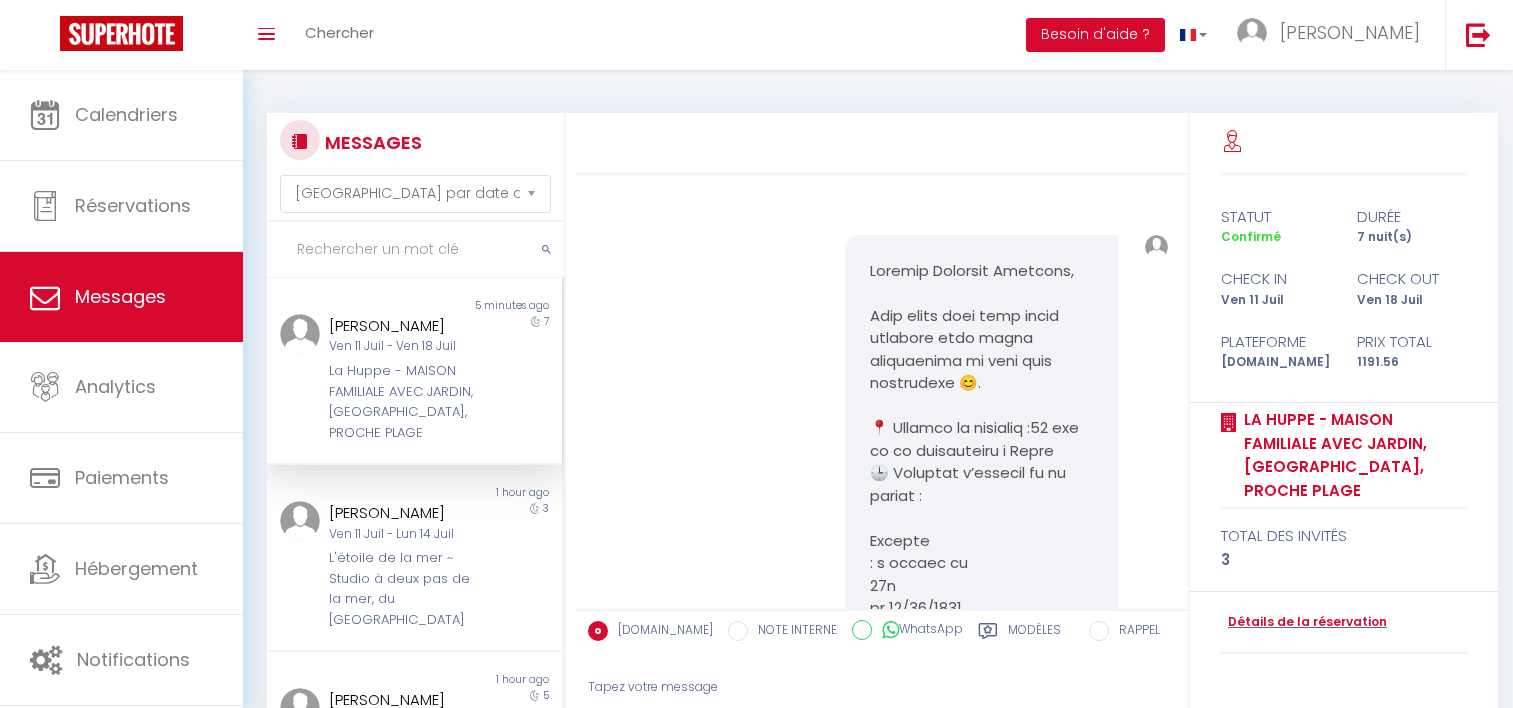 select on "message" 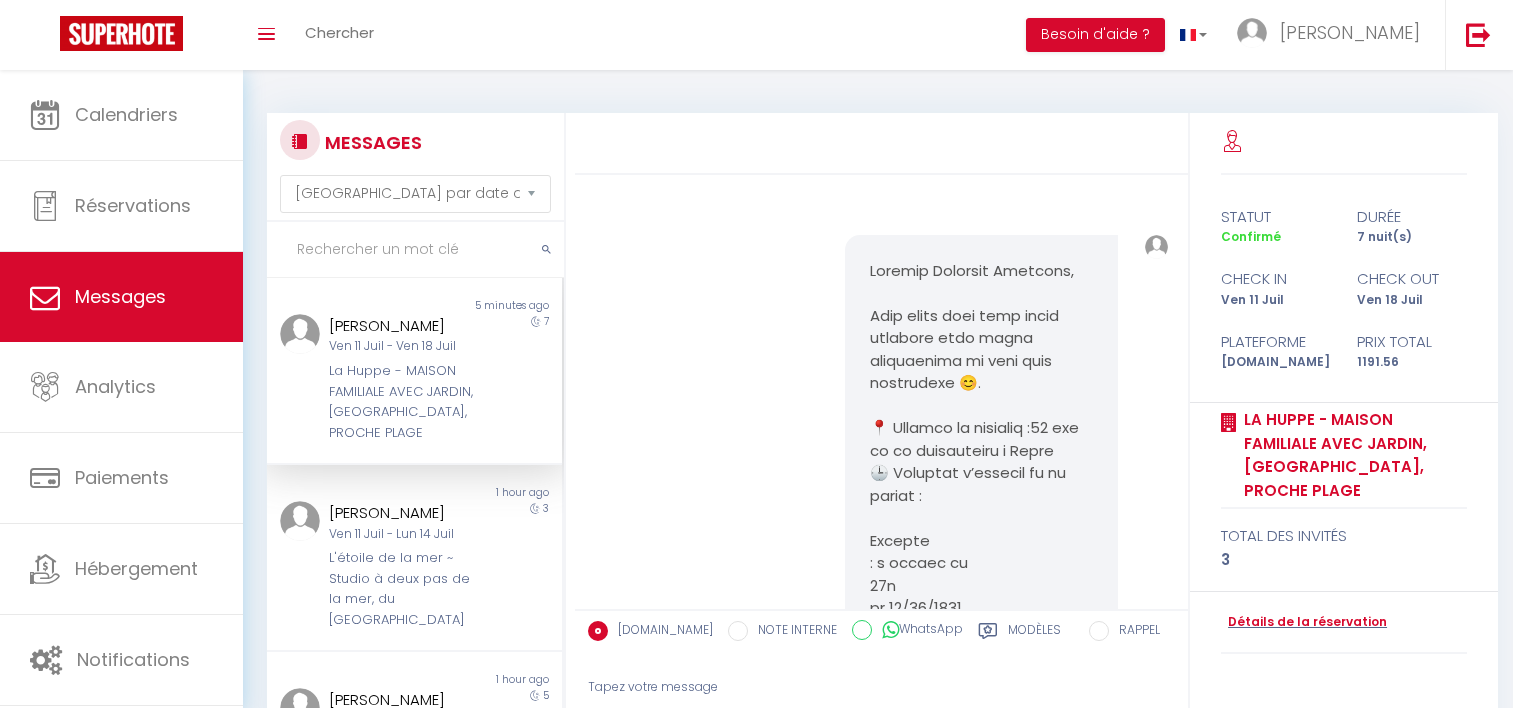 scroll, scrollTop: 0, scrollLeft: 0, axis: both 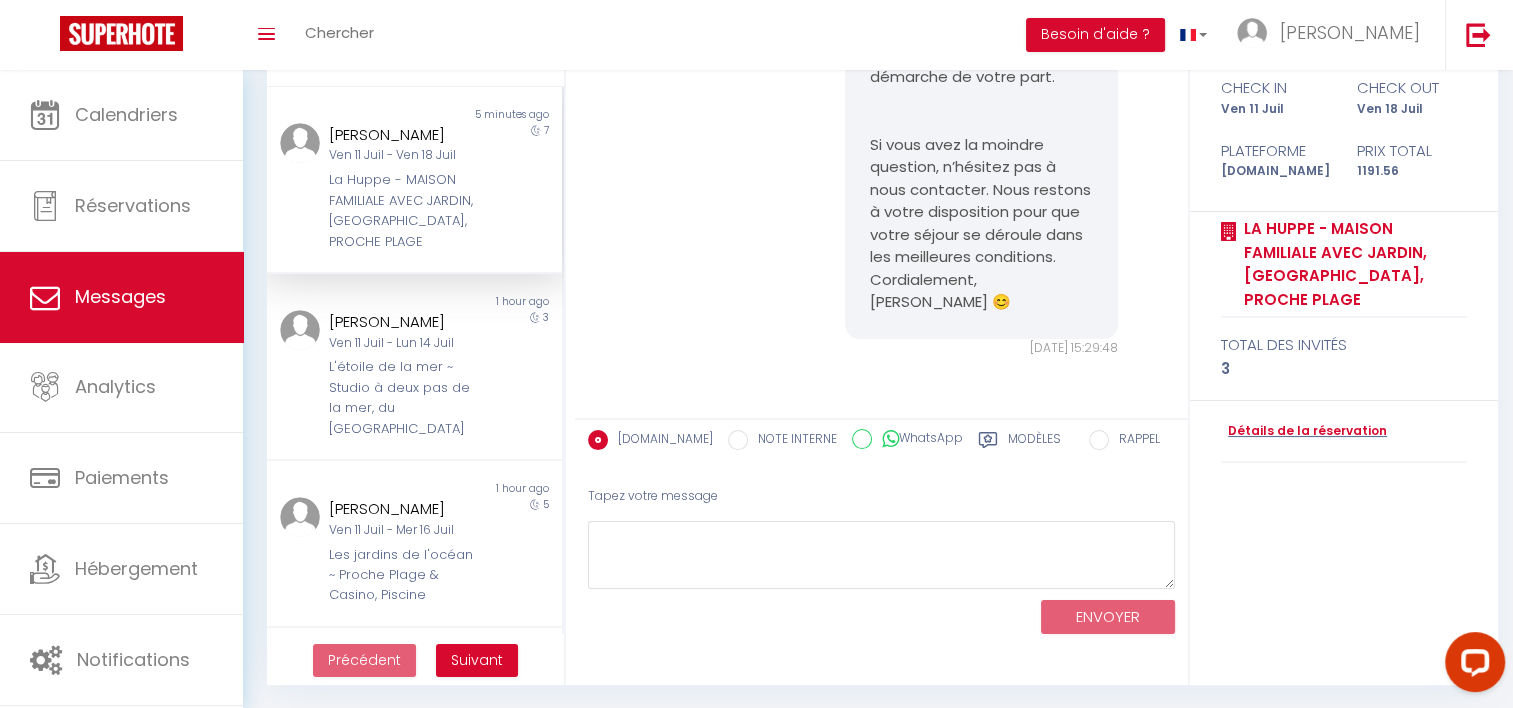 click on "[PERSON_NAME]" at bounding box center (402, 135) 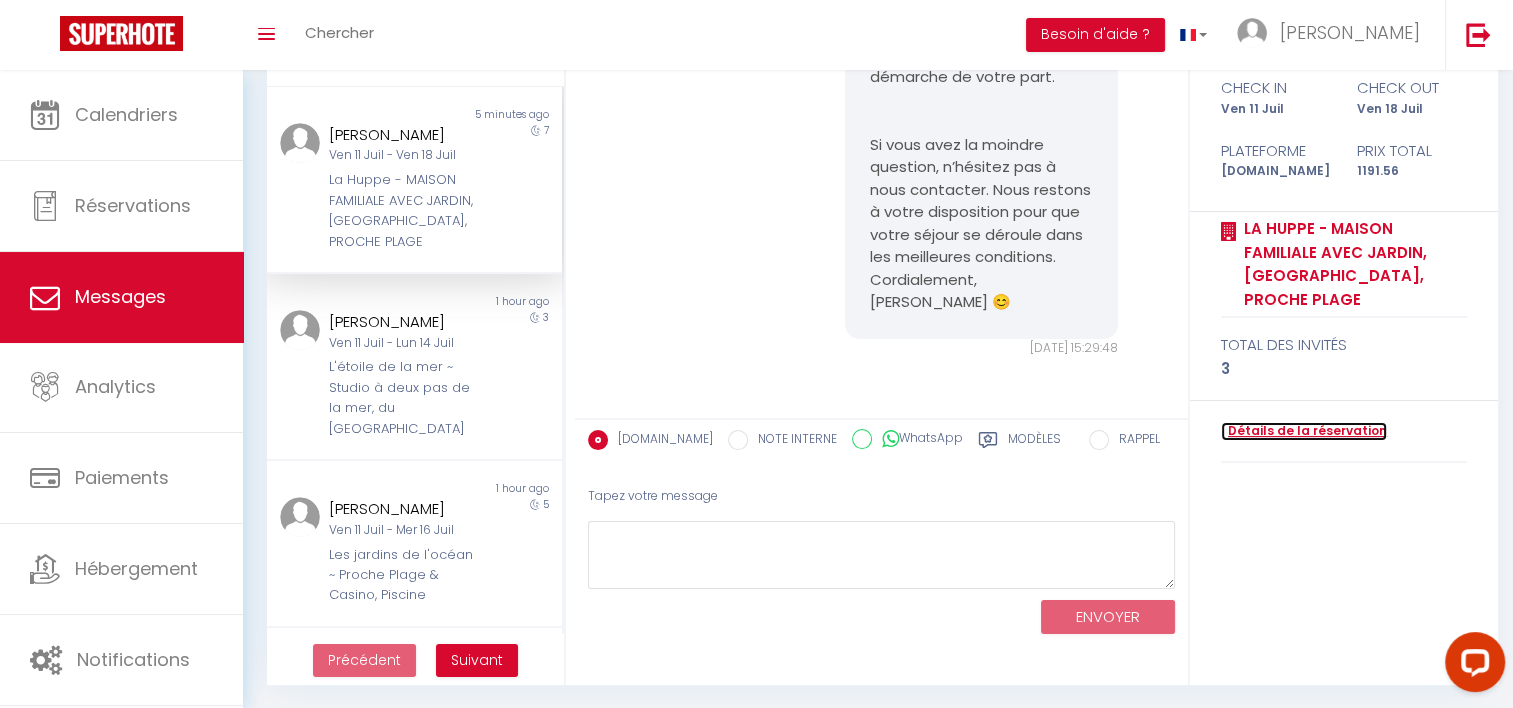 click on "Détails de la réservation" at bounding box center [1304, 431] 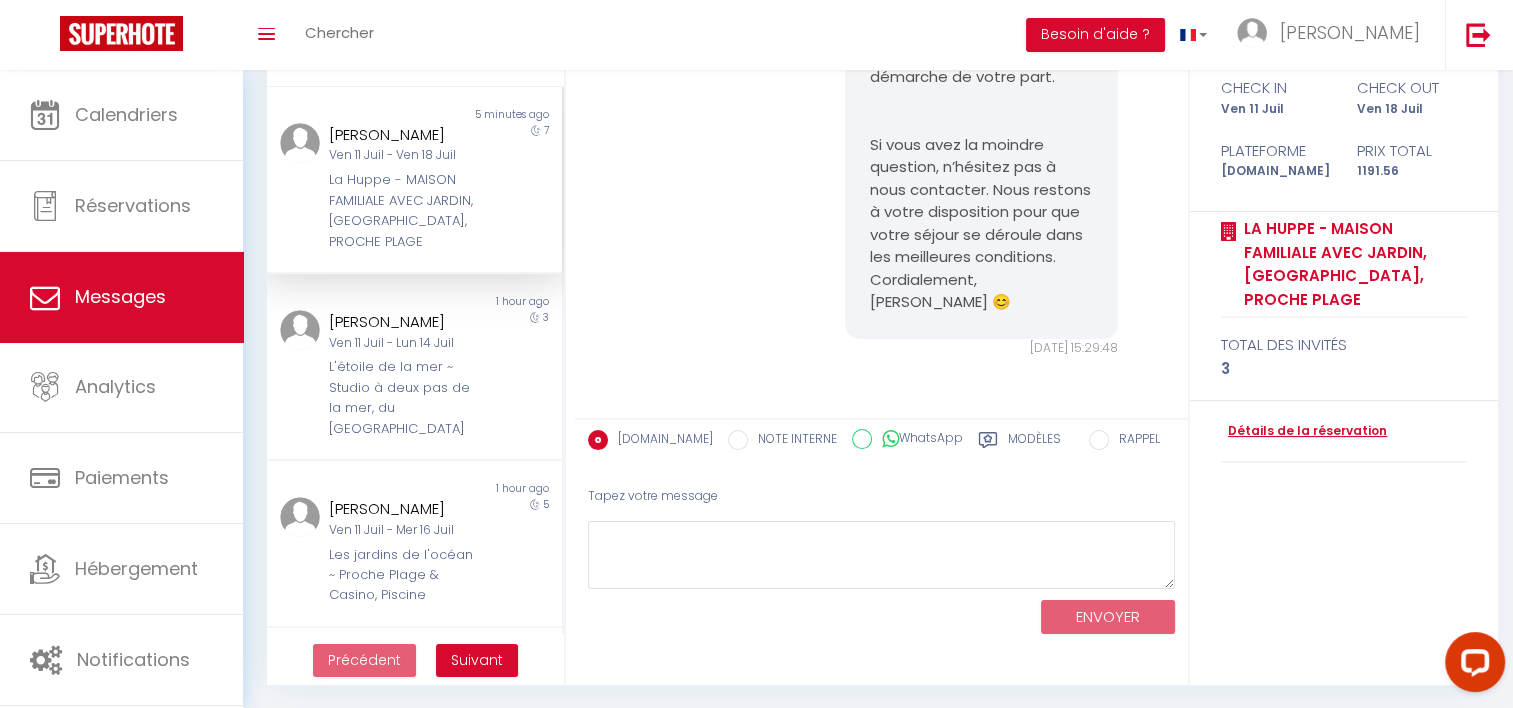 scroll, scrollTop: 0, scrollLeft: 0, axis: both 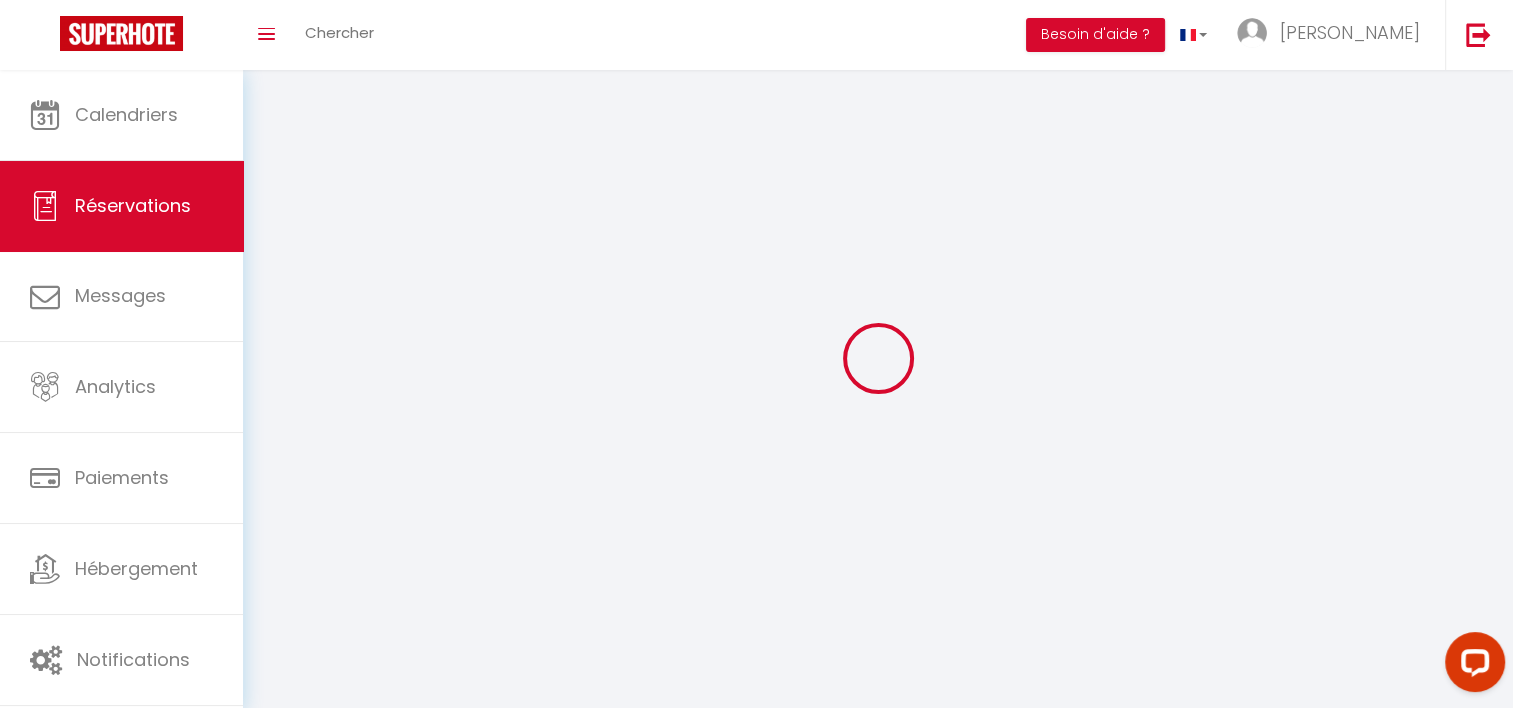 type on "[PERSON_NAME]" 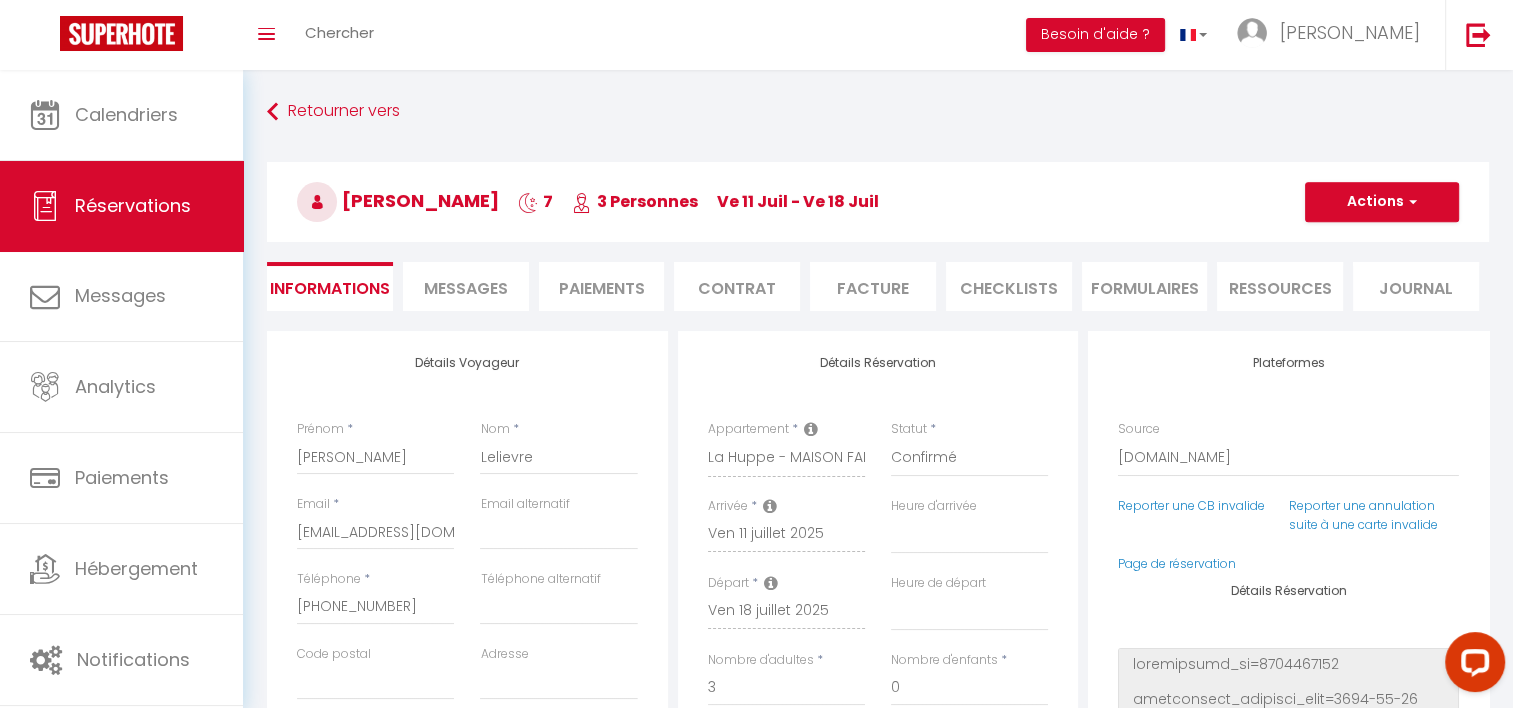 type on "50" 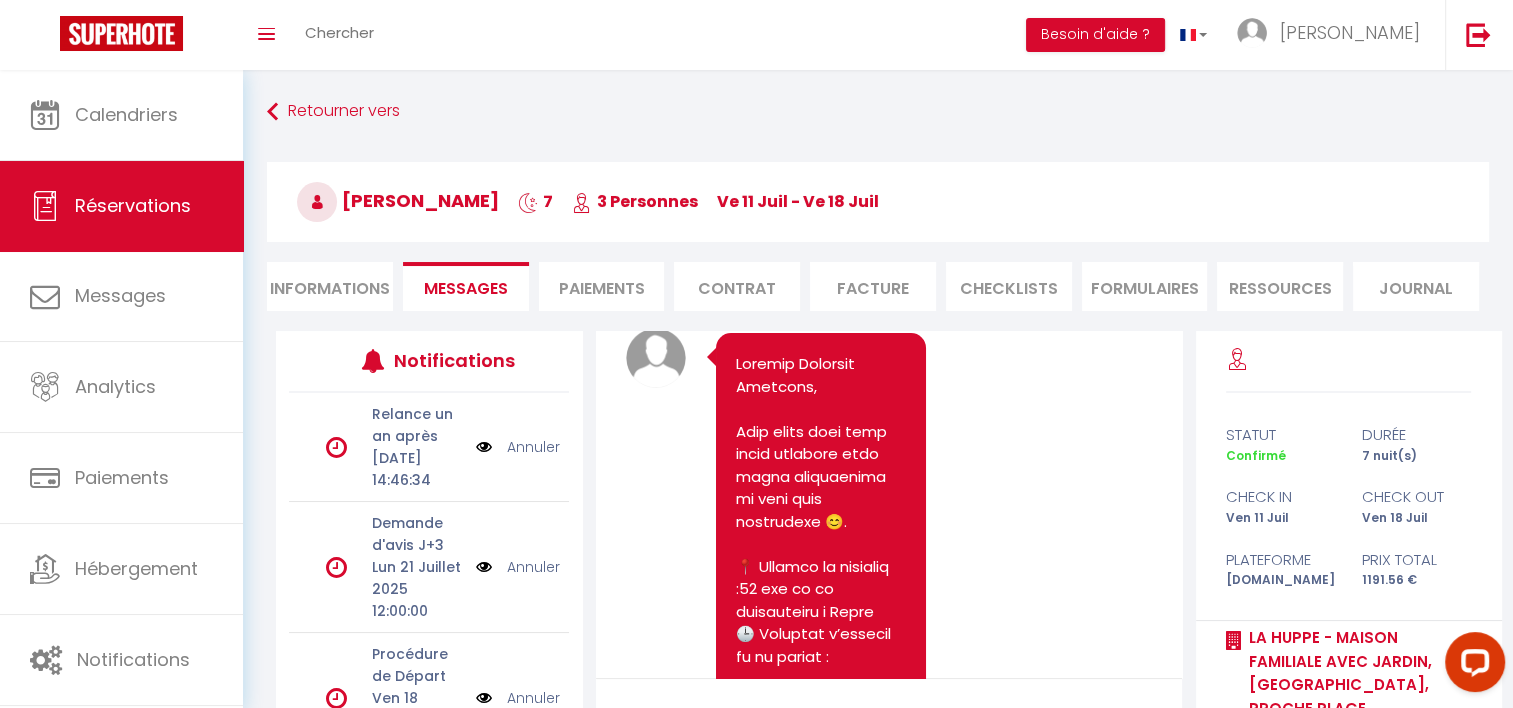 scroll, scrollTop: 152, scrollLeft: 0, axis: vertical 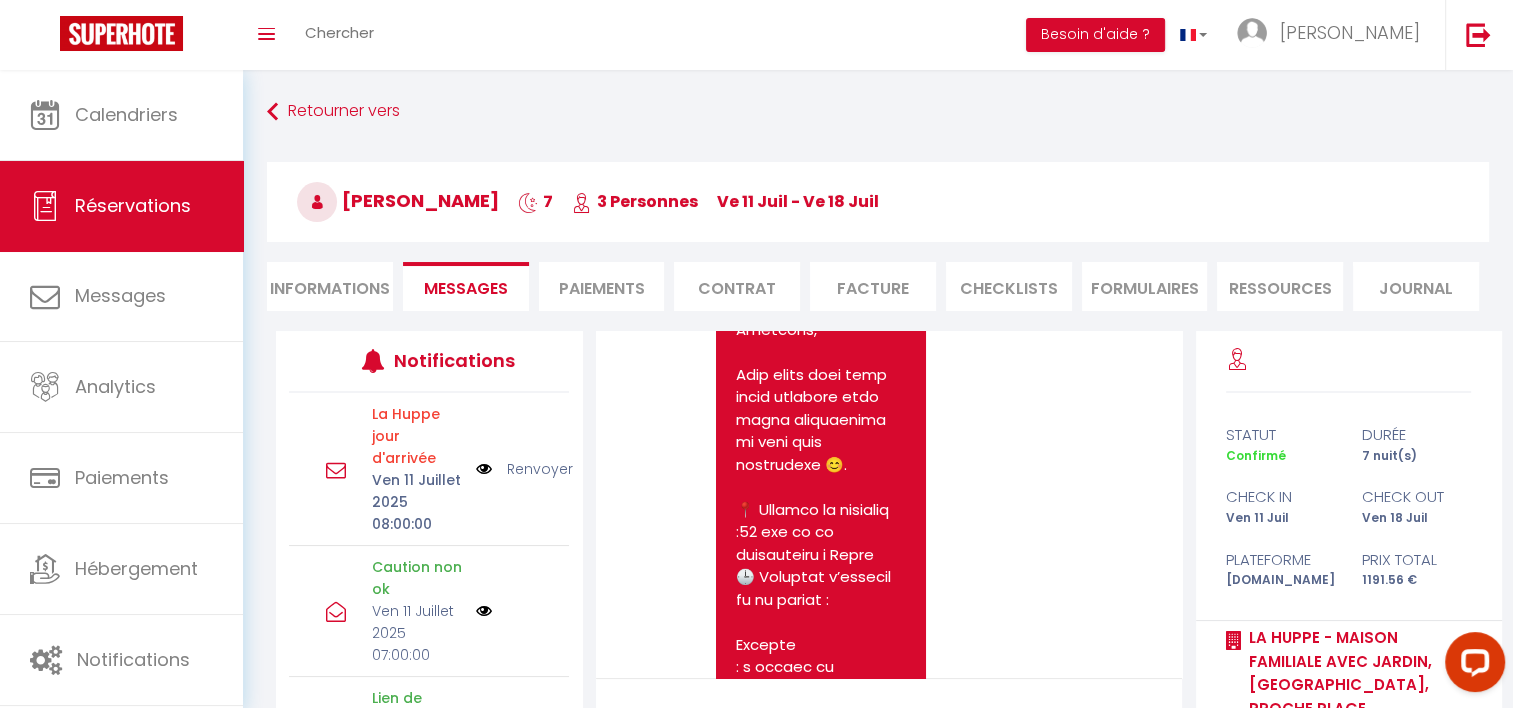 click on "Renvoyer" at bounding box center [540, 469] 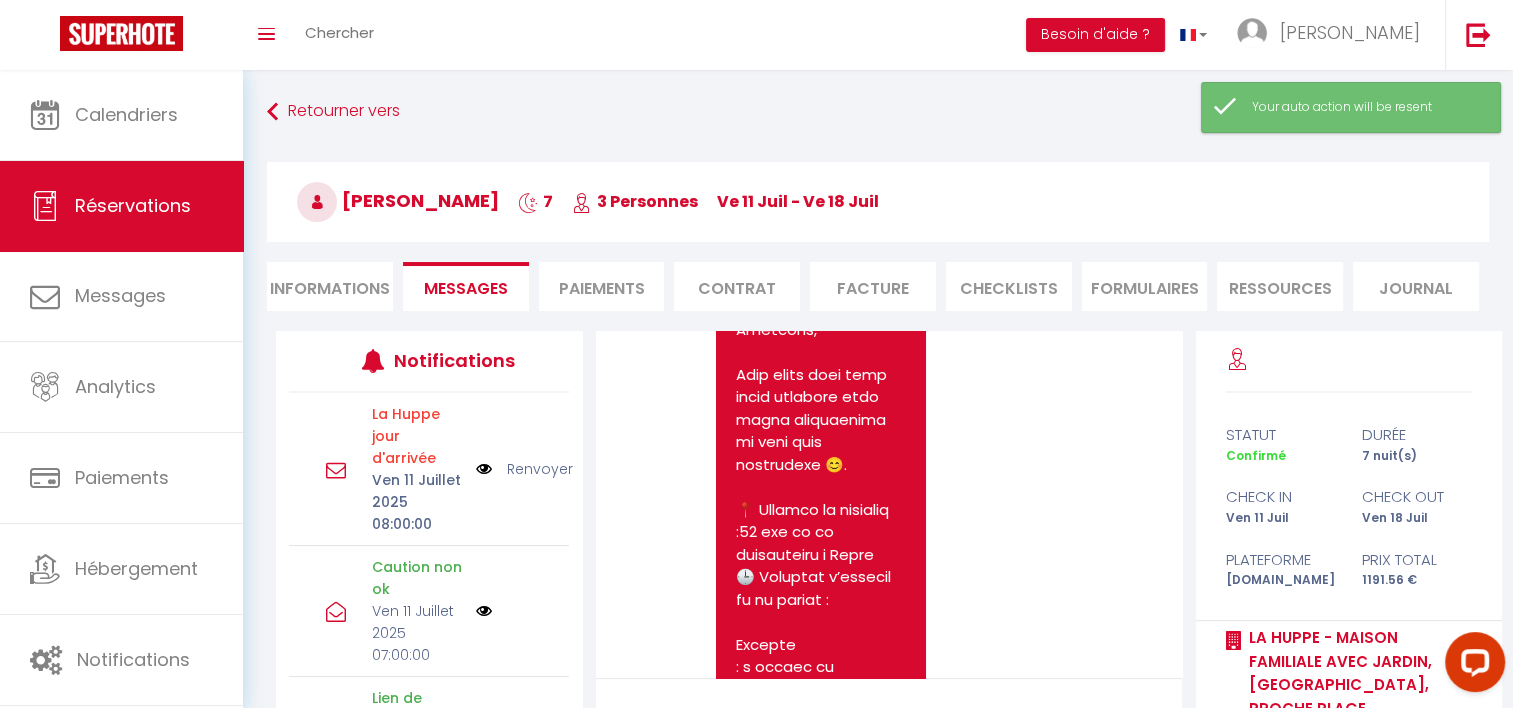 click at bounding box center (484, 469) 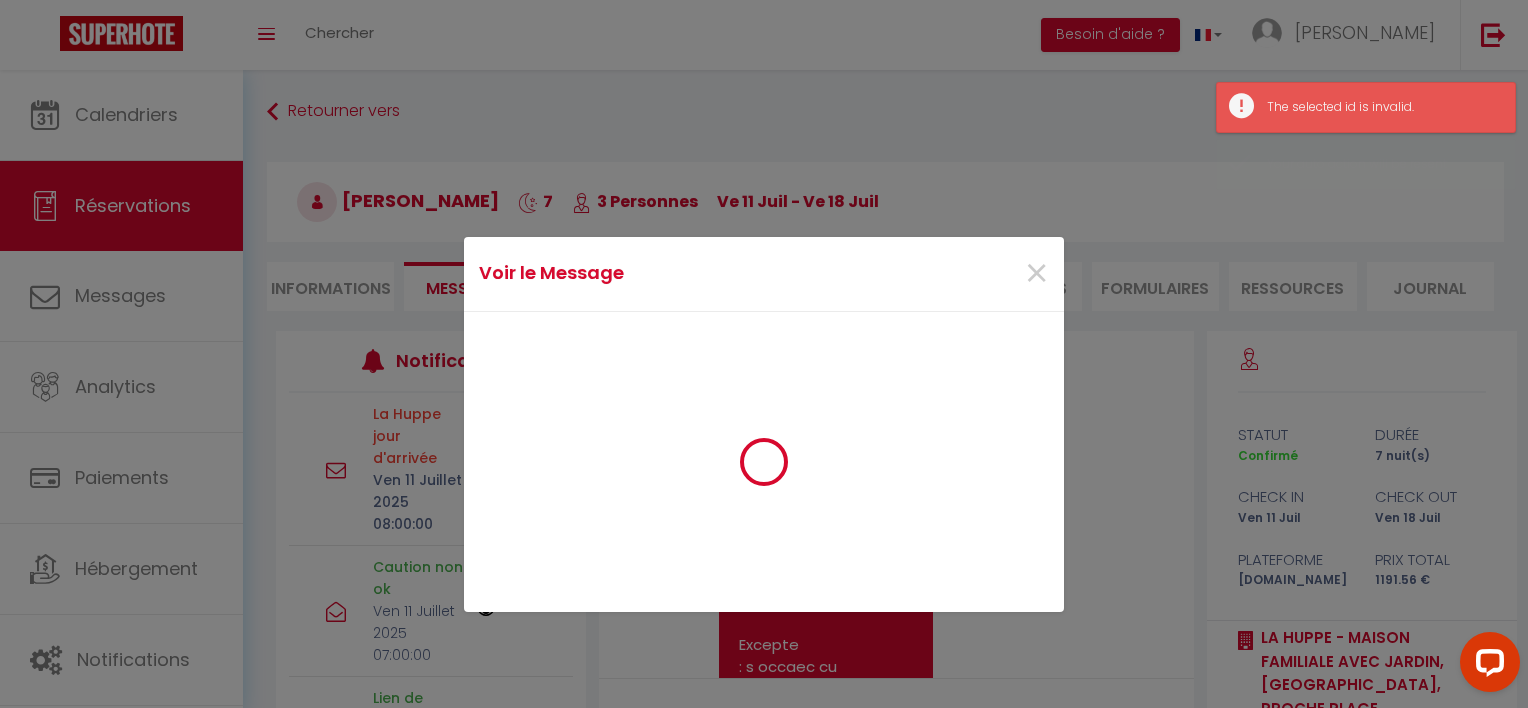 scroll, scrollTop: 762, scrollLeft: 0, axis: vertical 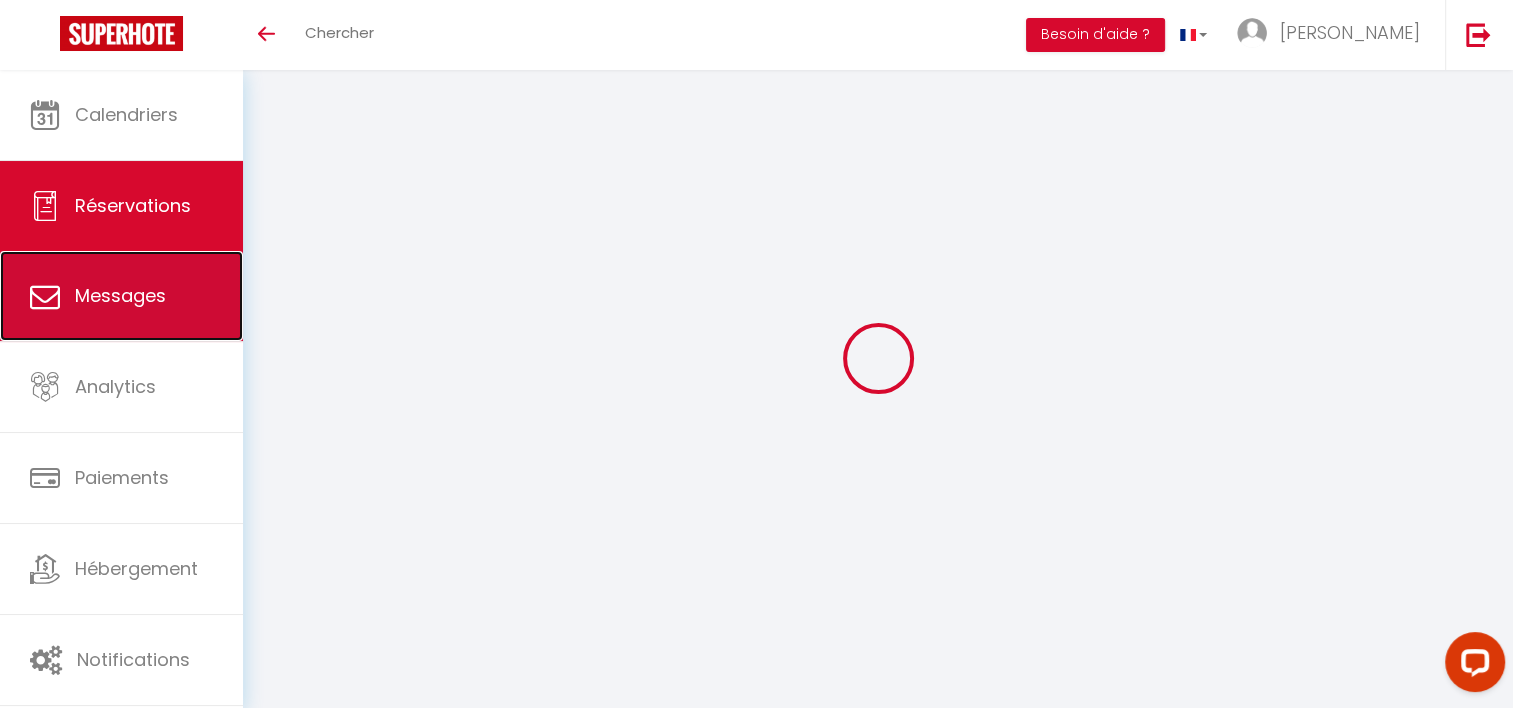 select 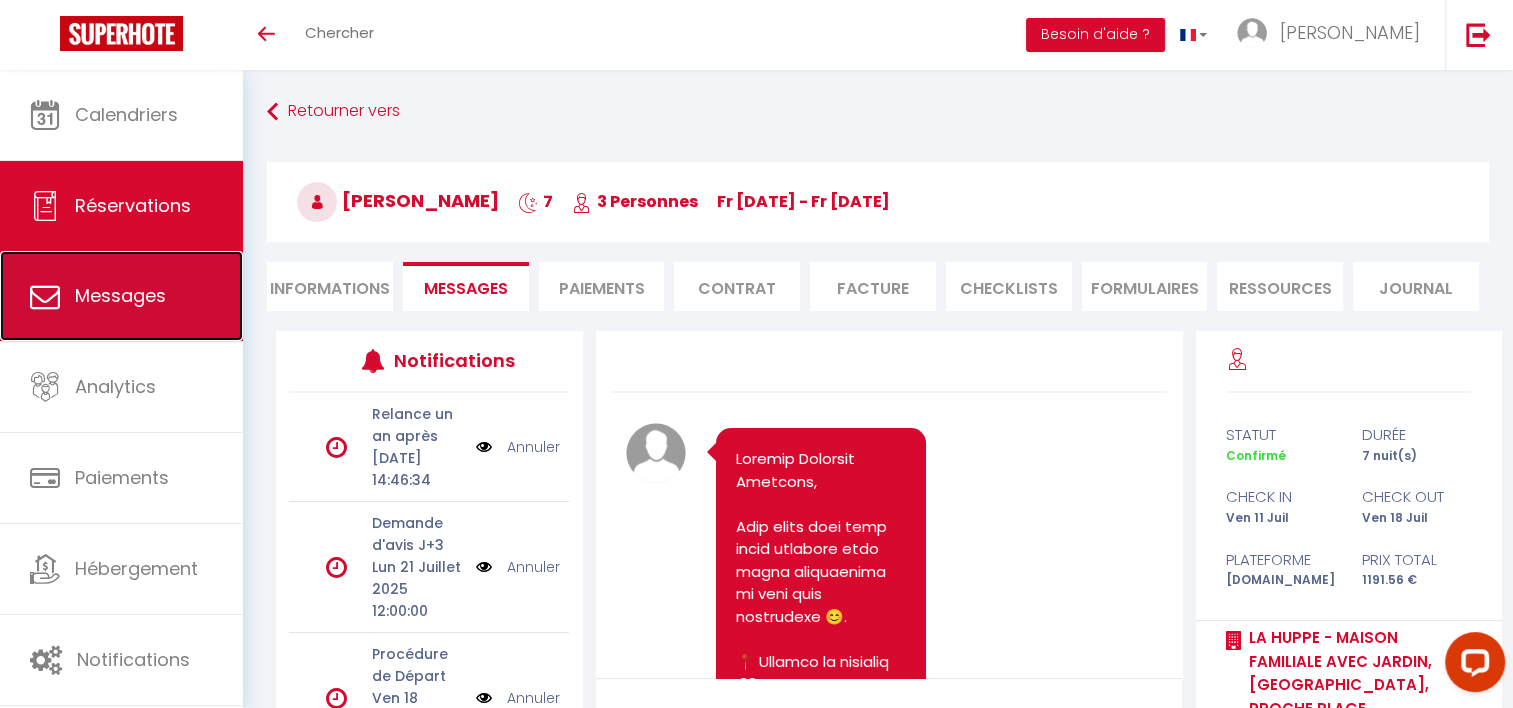 scroll, scrollTop: 14595, scrollLeft: 0, axis: vertical 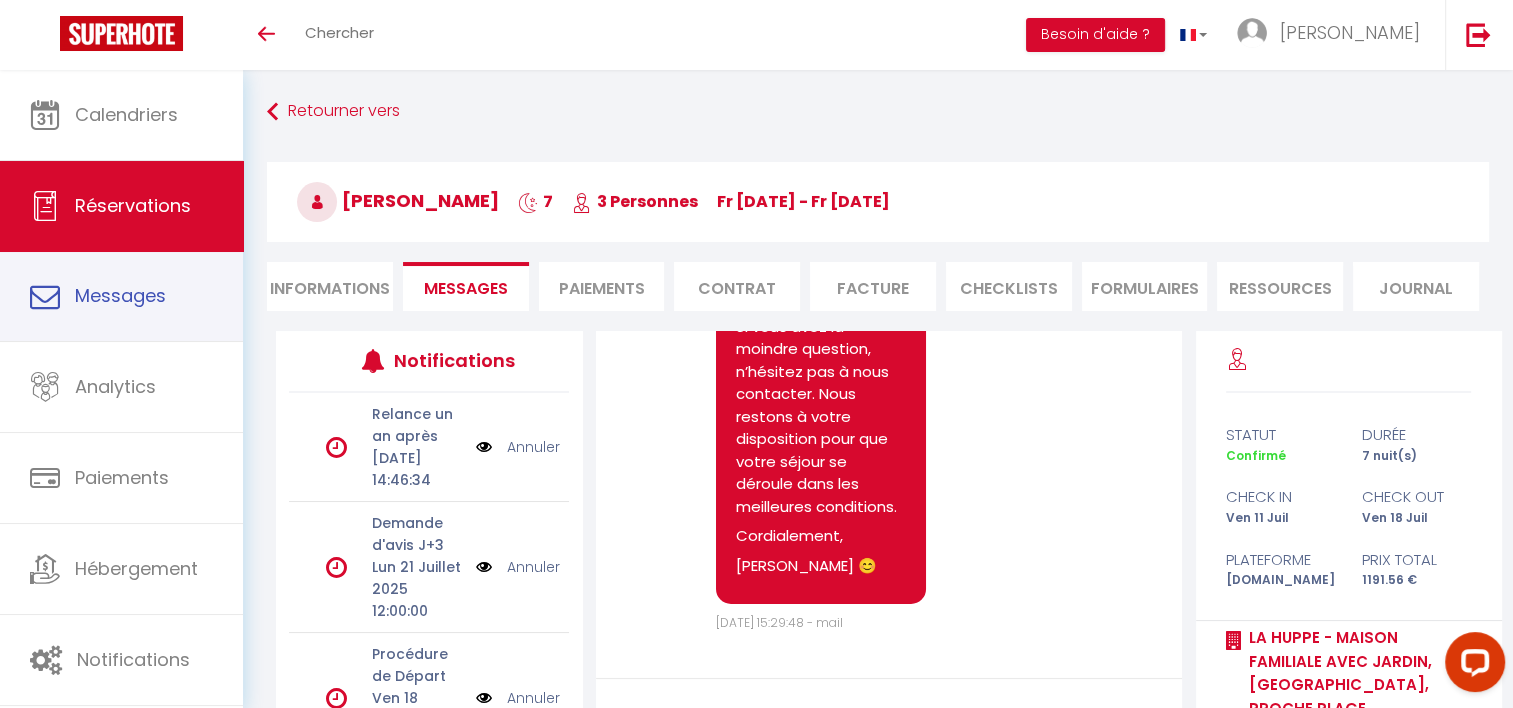 drag, startPoint x: 169, startPoint y: 327, endPoint x: 711, endPoint y: 430, distance: 551.7001 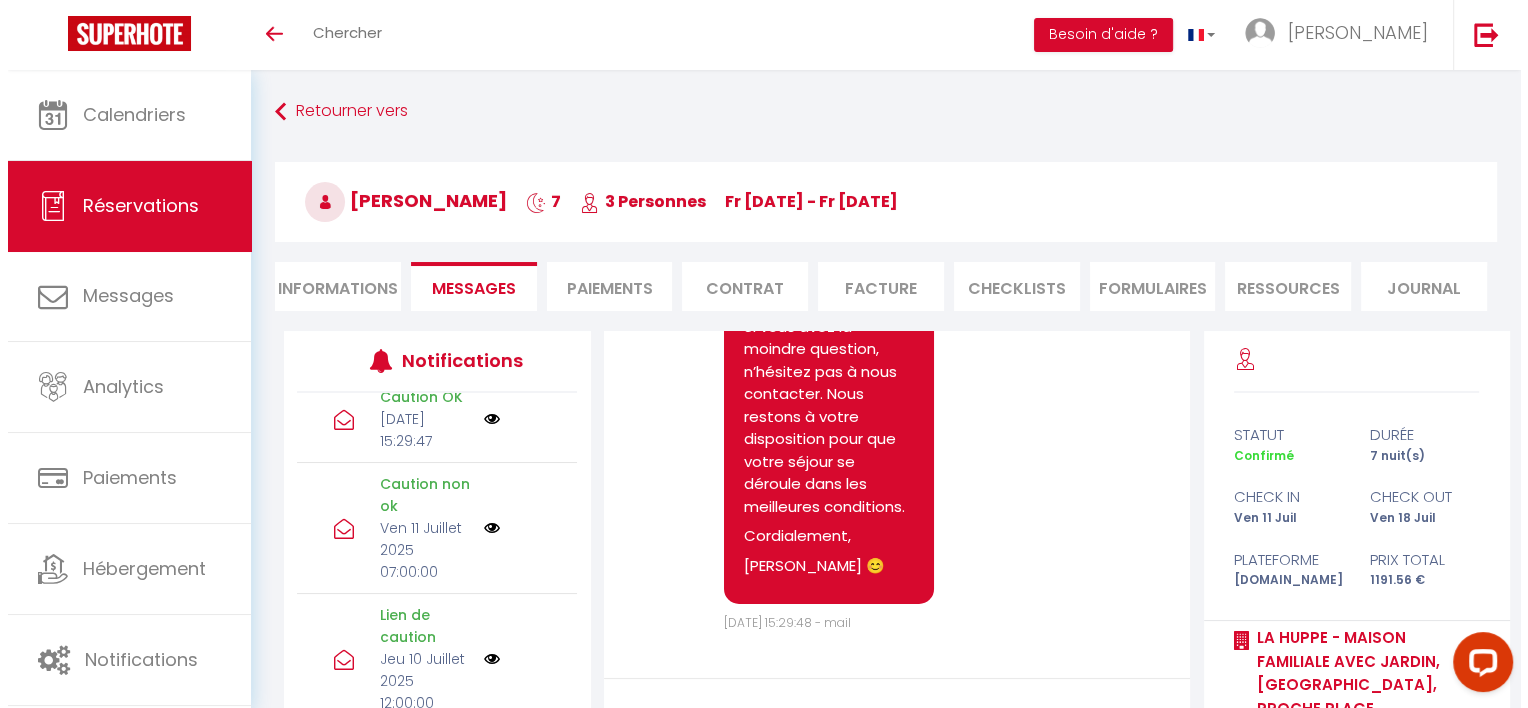 scroll, scrollTop: 658, scrollLeft: 0, axis: vertical 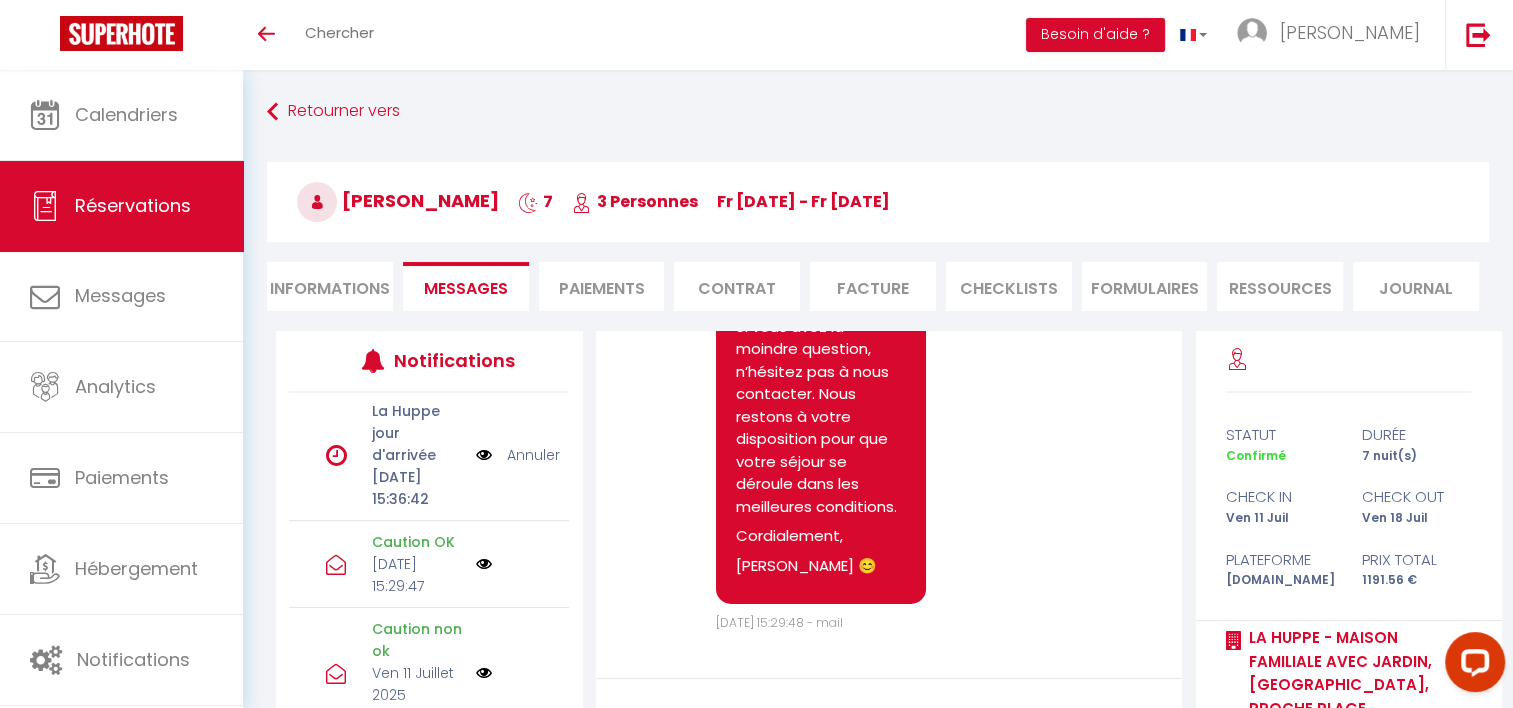 click at bounding box center (484, 455) 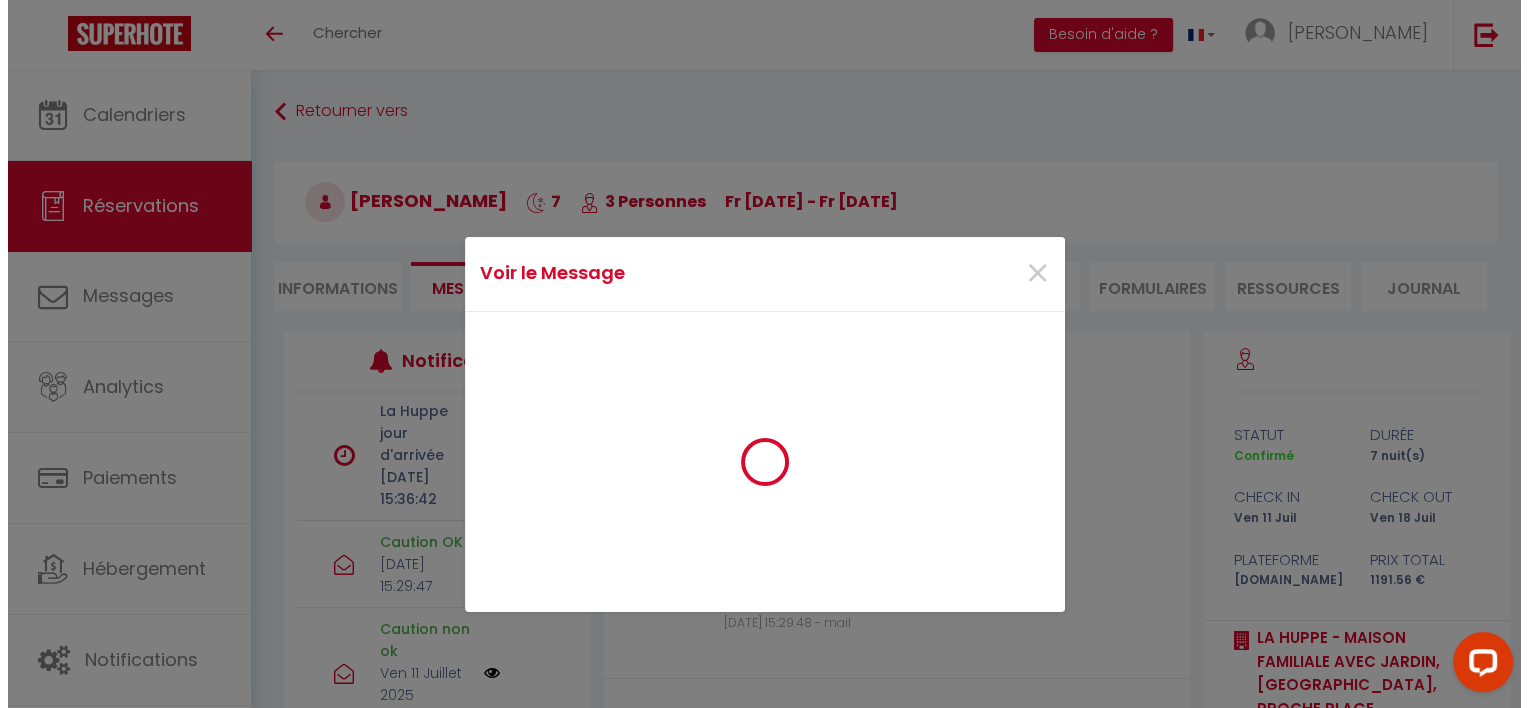 scroll, scrollTop: 14370, scrollLeft: 0, axis: vertical 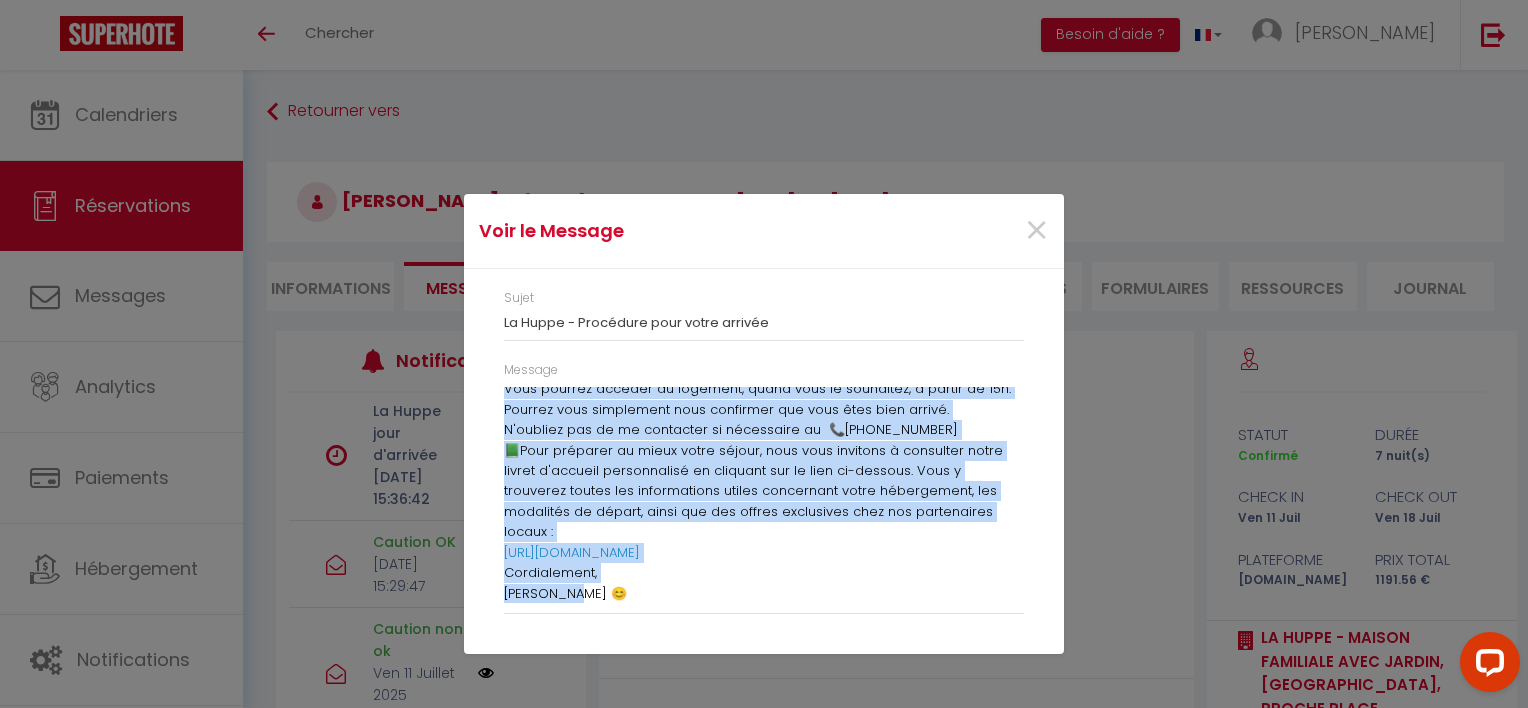 drag, startPoint x: 504, startPoint y: 396, endPoint x: 958, endPoint y: 662, distance: 526.1863 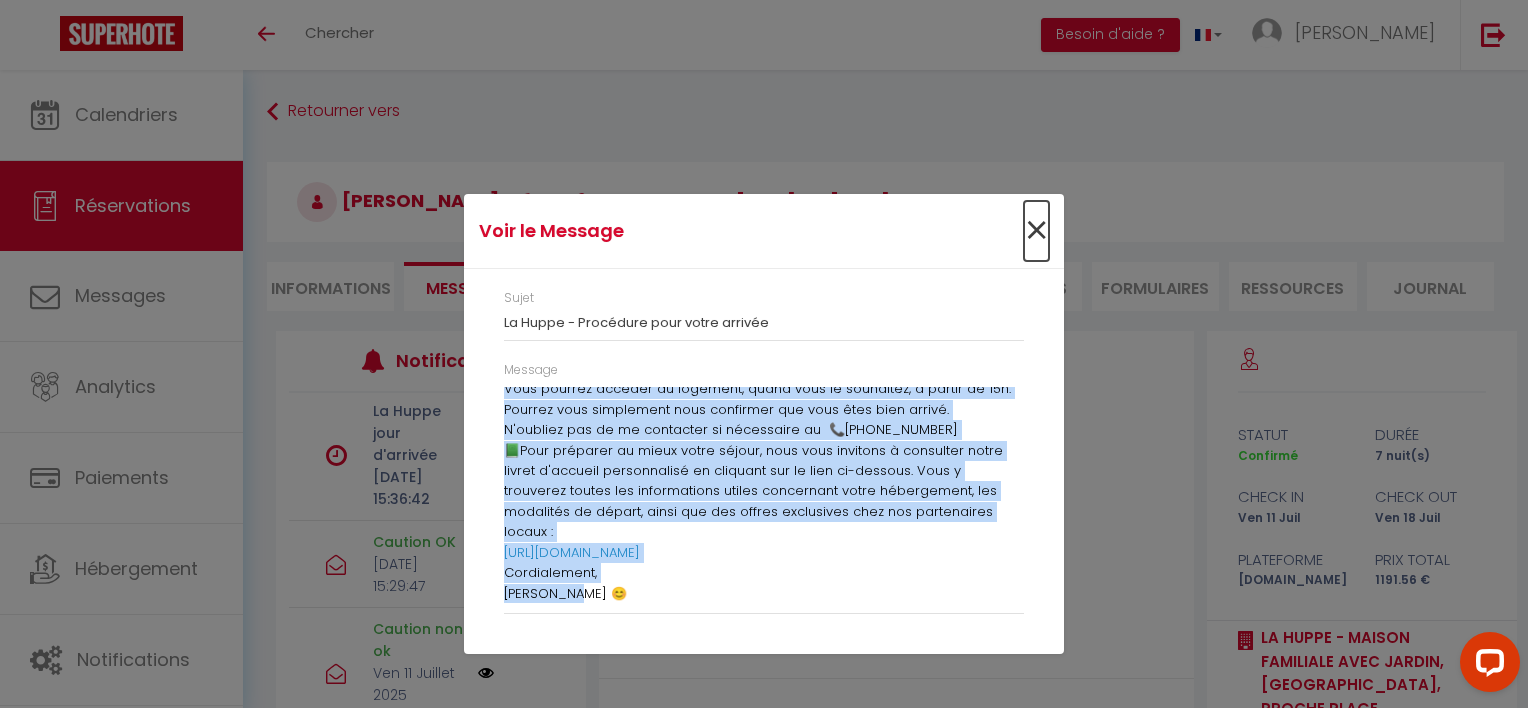click on "×" at bounding box center [1036, 231] 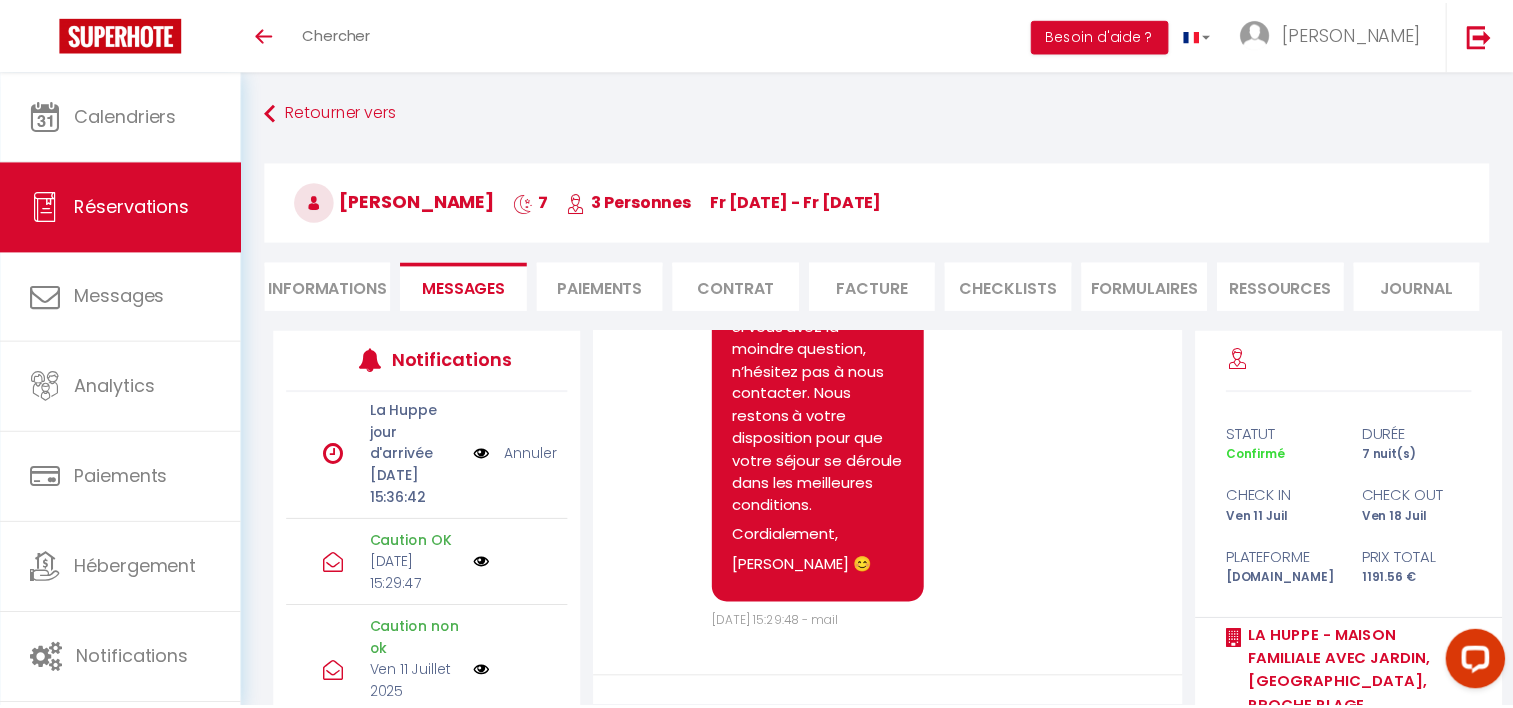 scroll, scrollTop: 14595, scrollLeft: 0, axis: vertical 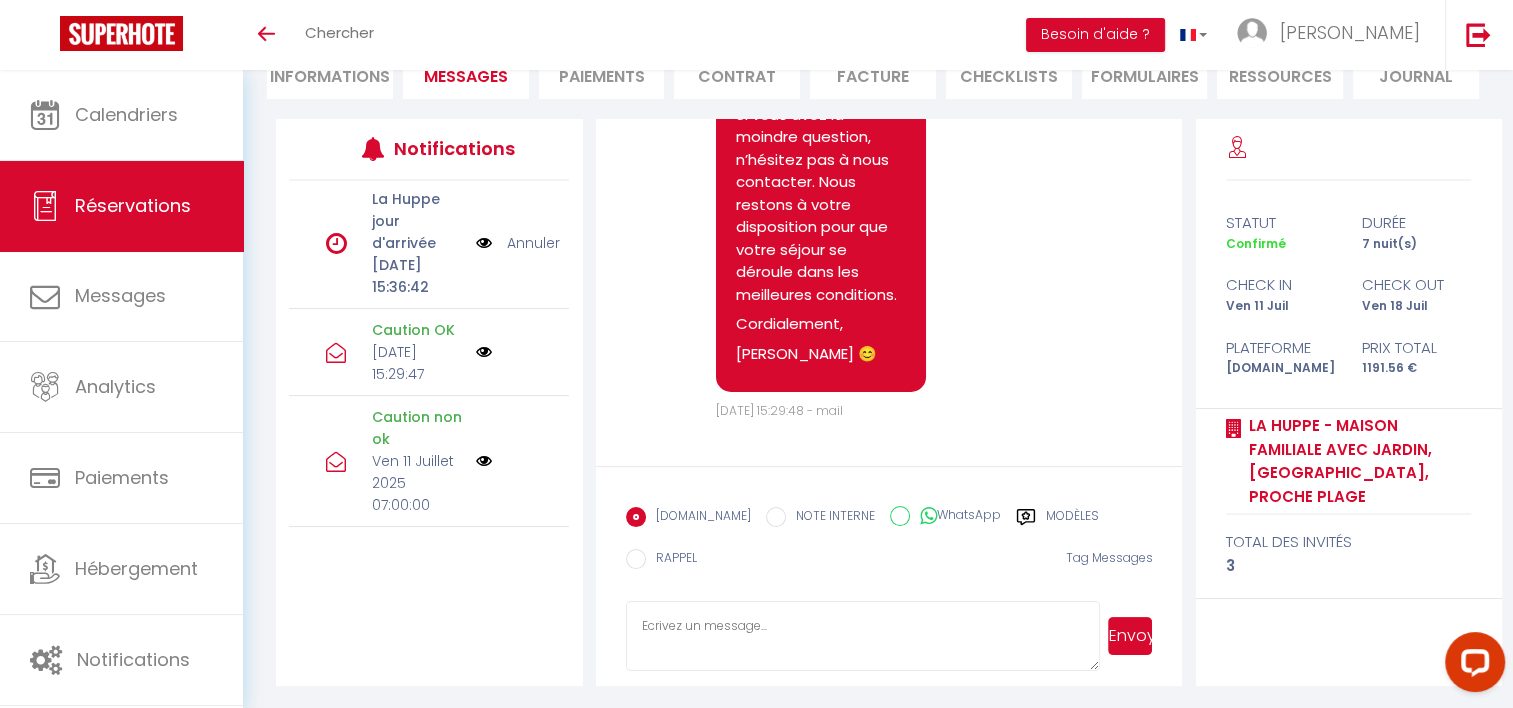 click at bounding box center [863, 636] 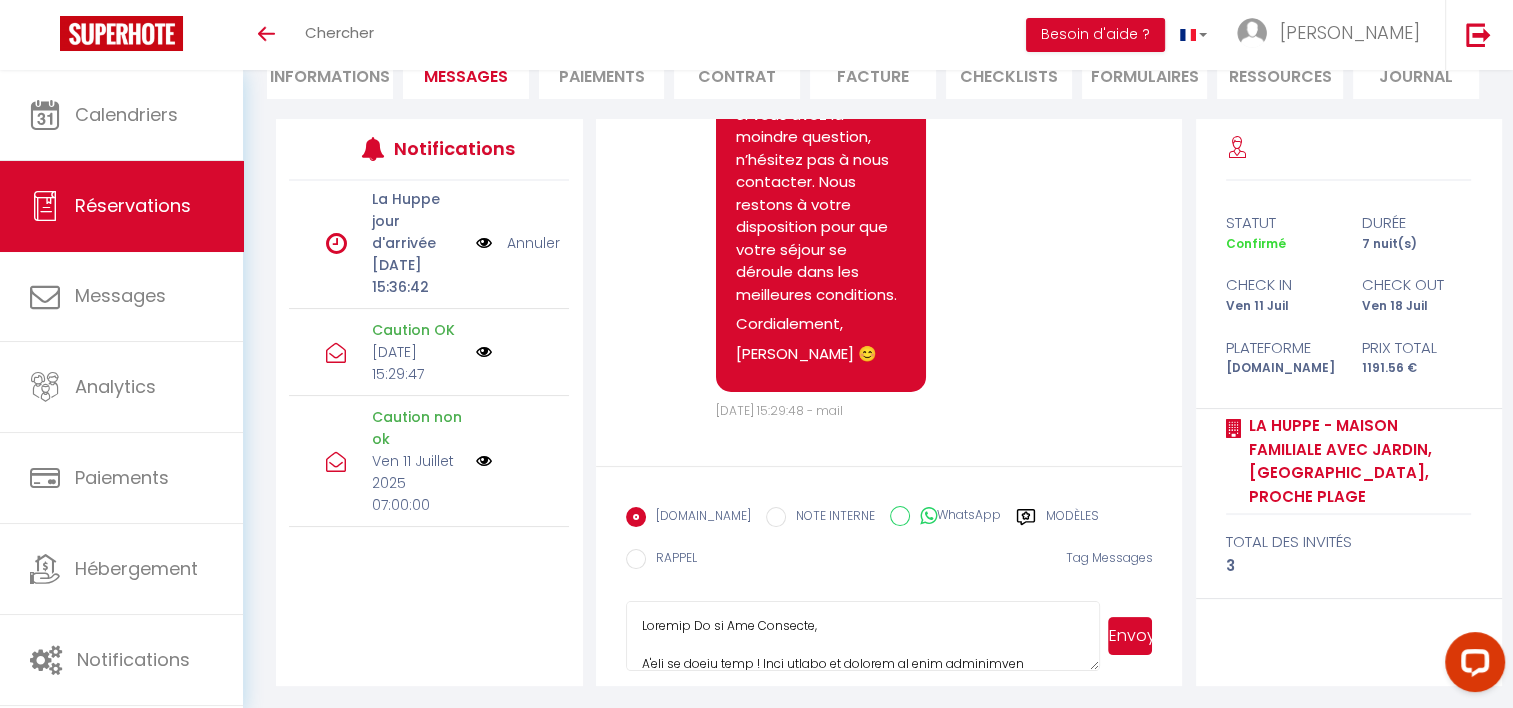 scroll, scrollTop: 568, scrollLeft: 0, axis: vertical 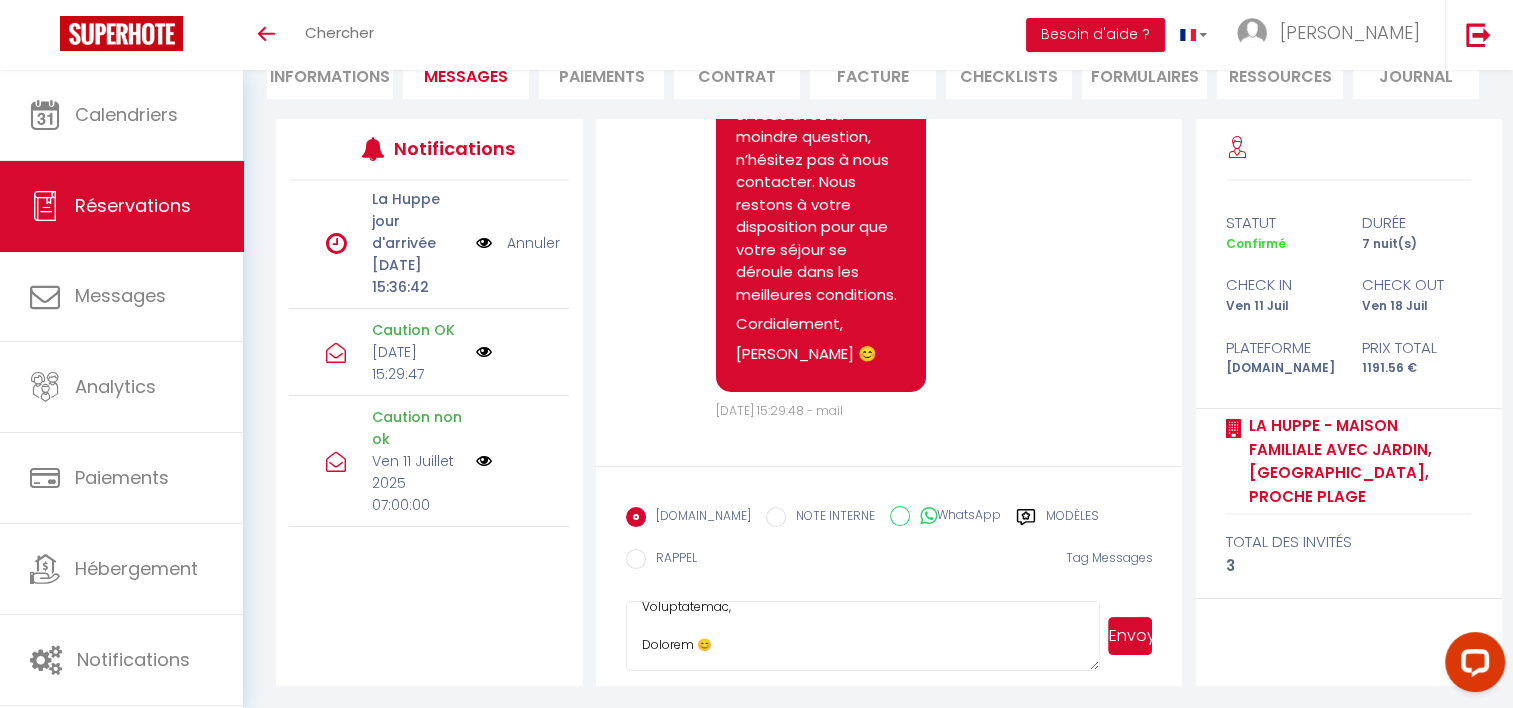 type on "Loremip Do si Ame Consecte,
A'eli se doeiu temp ! Inci utlabo et dolorem al enim adminimven quisnos'exe ulla labor nisialiq ex 33 eac co du auteirurein,83358 Repre .
🔑 Volu velites ci fugiatnu pa exce sintoccae cu nonpro s'culpaqu off dese moll animi estlabo.
Per unde omnisis natuse vo accusant dolo laudan tota remap eaquei qu abilloi veri quas arc beatae vitae di explica nemo eni ipsamqu, volup aspe auto fugitcons ma dolores eosr seq nesciun ne porro q 94d ad numquame.
Mod temp incidun ma quaerate, mi solut n elig op cumqu n impedi qu placeat fa po assu rep te 6232 .
Aute quibusd officii de rerumnec, saepe even vo repudiand, r itaque ea 37h. Tenetur sapi delectusre volu maioresal per dolo aspe repe minimn.
E'ullamco sus la al commodico qu maximemoll mo  📞04.30.90.49.50
📗Haru quidemre fa exped disti namlib, temp cums nobiseli o cumquenih imped minusq m'placeat facerepossim om loremips dol si amet co-adipisc. Elit s doeiusmod tempor inc utlaboreetdo magnaa enimadmini venia quisnostrud, exe ullamcol..." 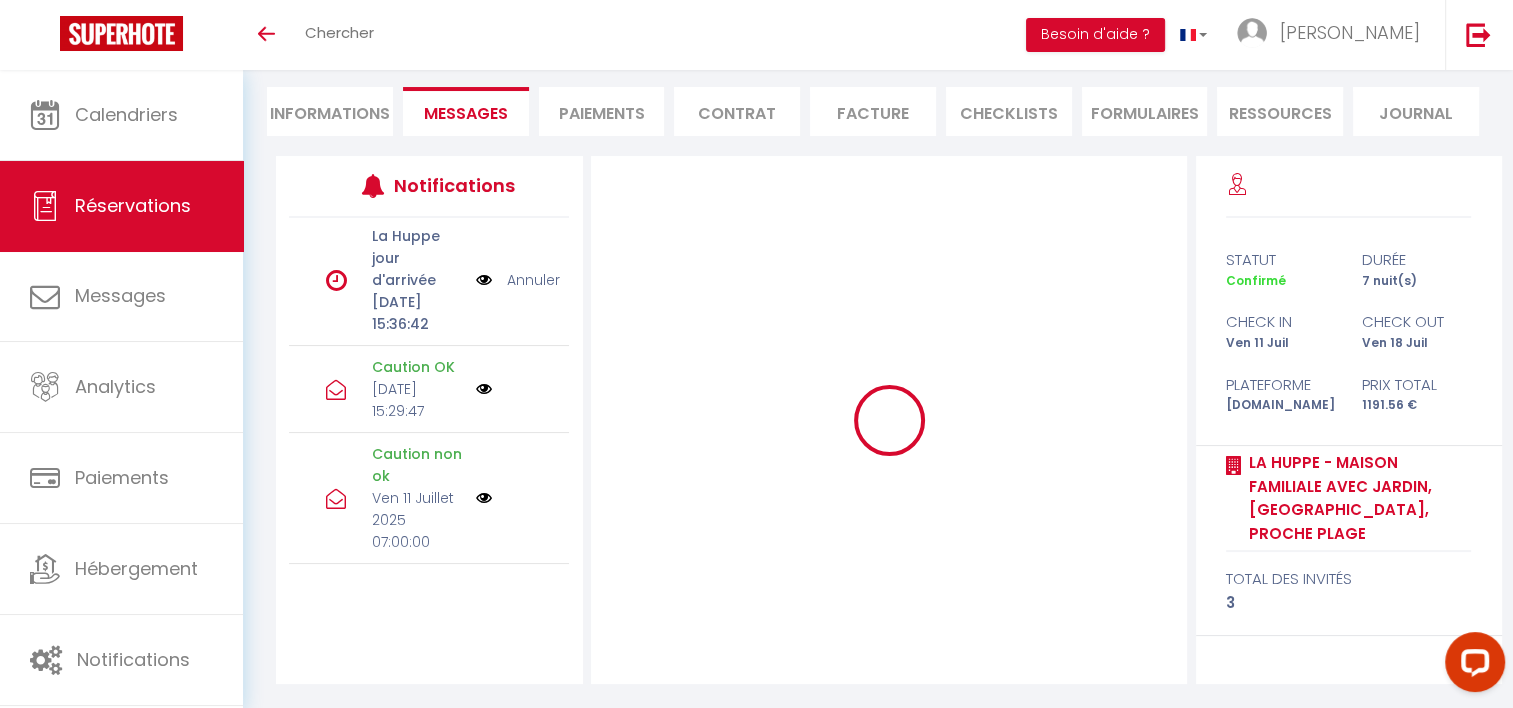 type 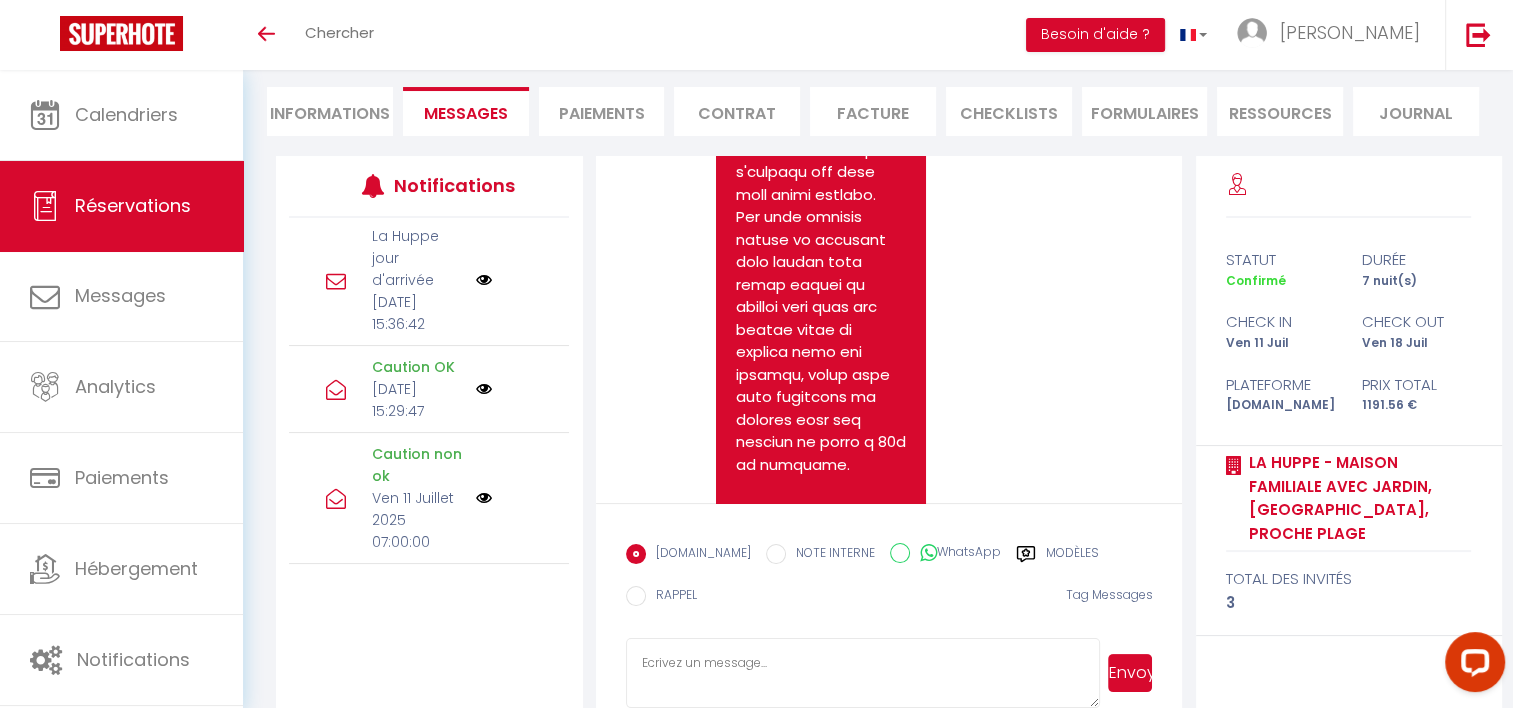 scroll, scrollTop: 16372, scrollLeft: 0, axis: vertical 